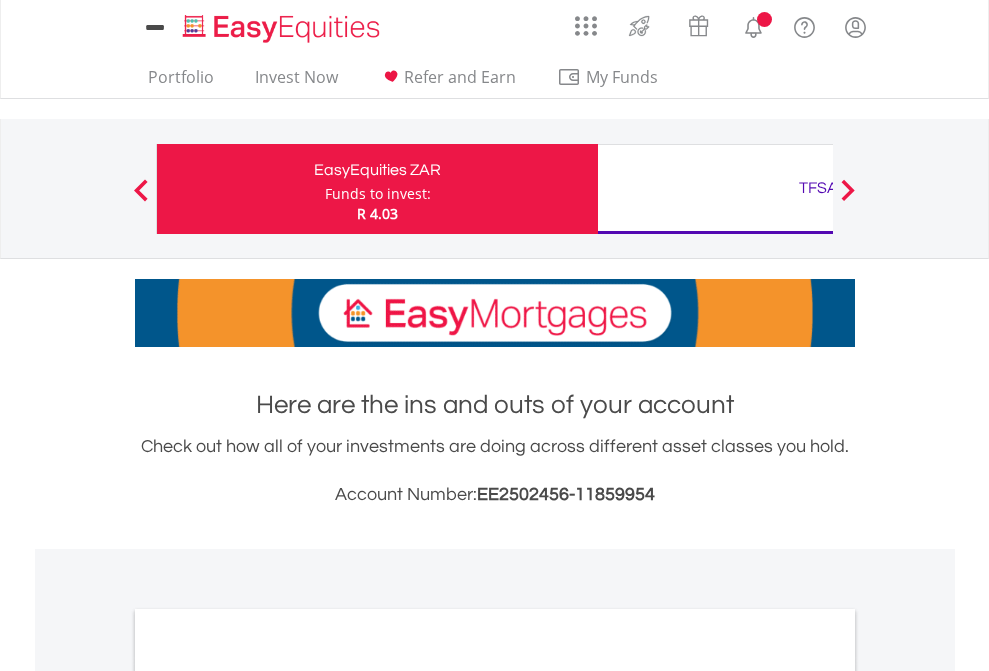 scroll, scrollTop: 0, scrollLeft: 0, axis: both 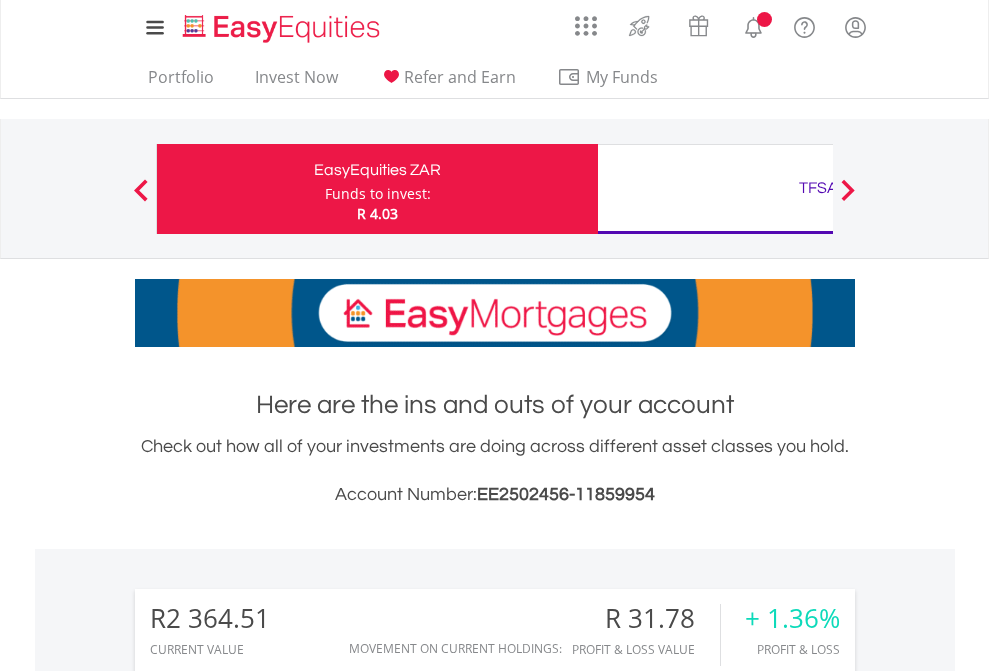 click on "Funds to invest:" at bounding box center [378, 194] 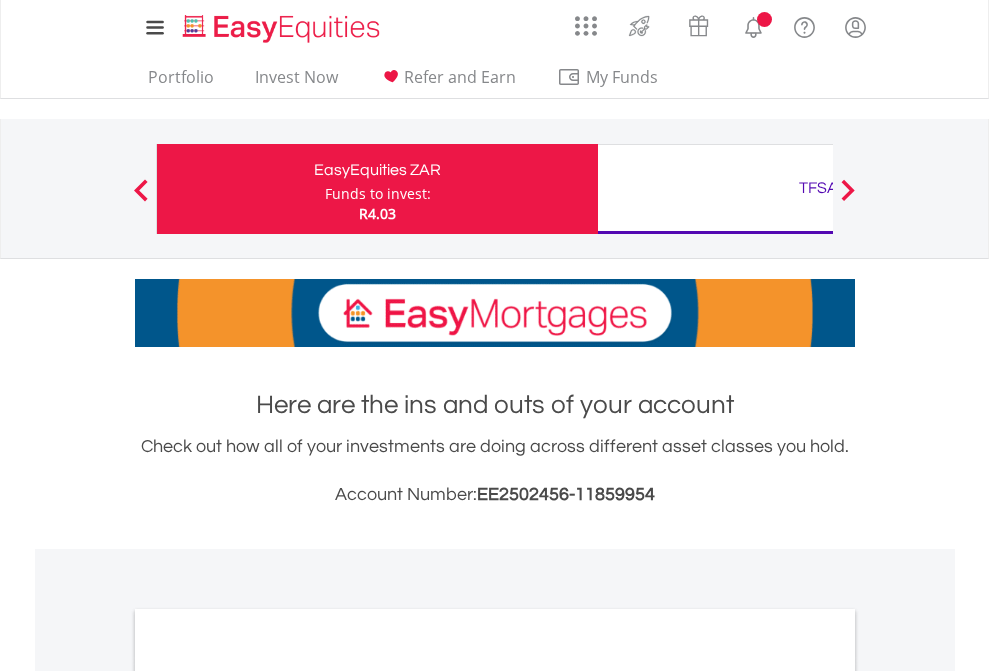 scroll, scrollTop: 0, scrollLeft: 0, axis: both 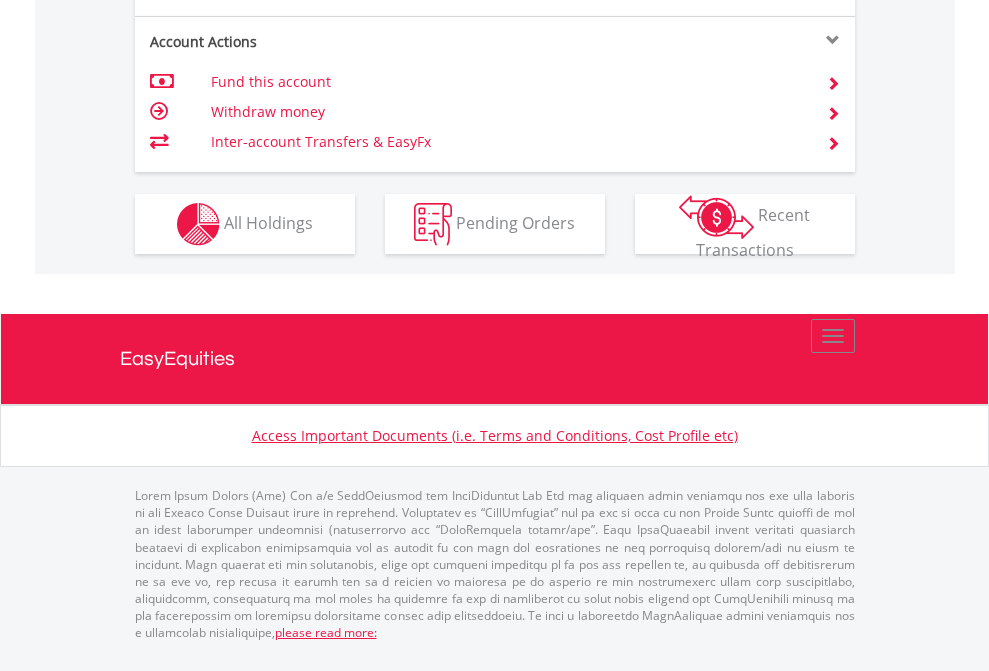 click on "Investment types" at bounding box center (706, -337) 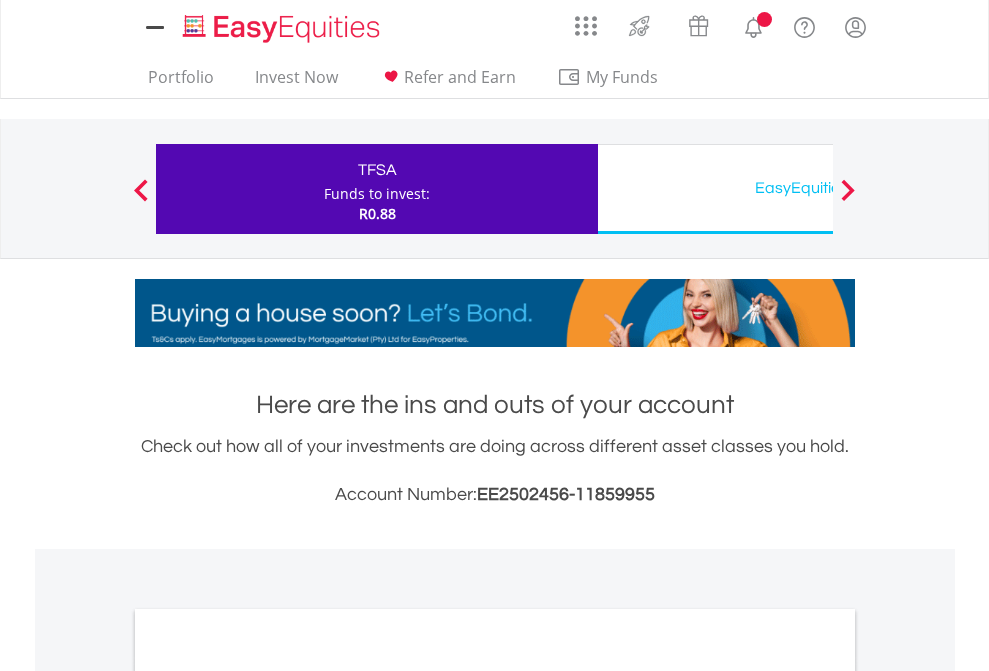 scroll, scrollTop: 0, scrollLeft: 0, axis: both 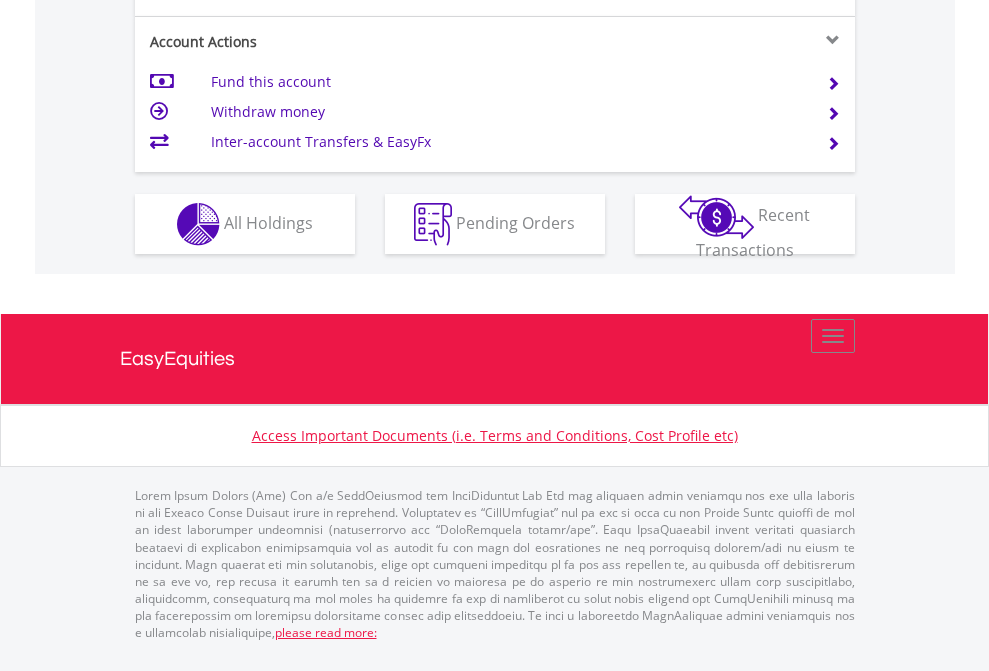click on "Investment types" at bounding box center [706, -337] 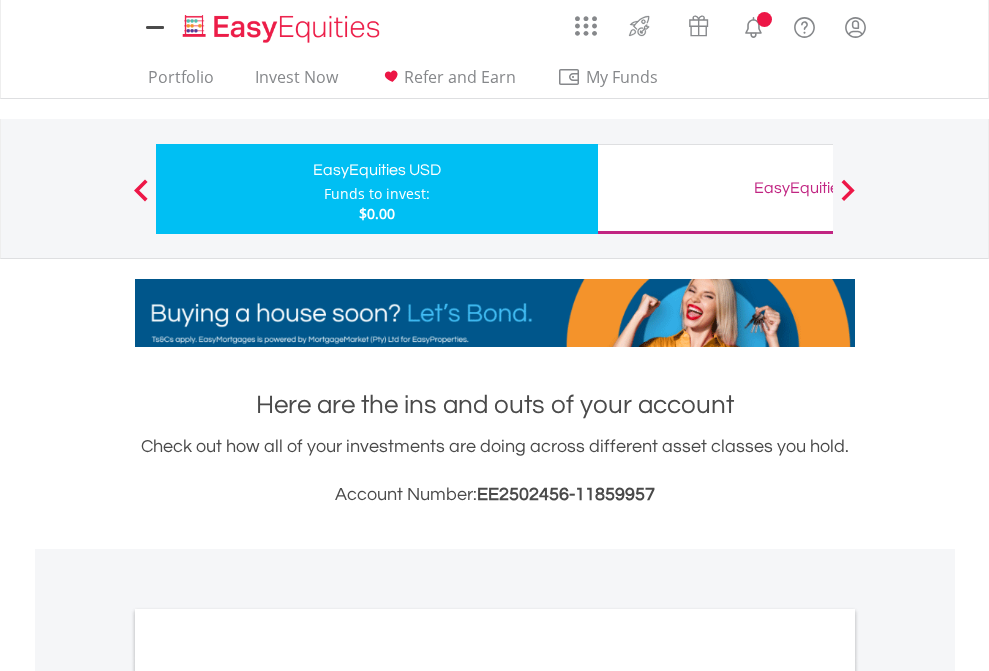scroll, scrollTop: 0, scrollLeft: 0, axis: both 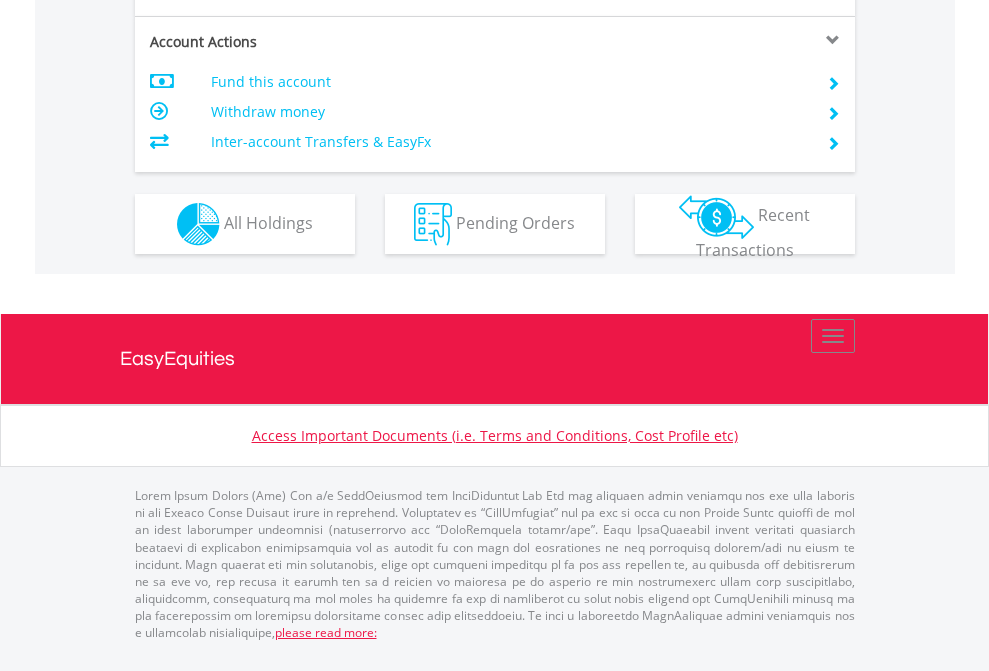 click on "Investment types" at bounding box center [706, -337] 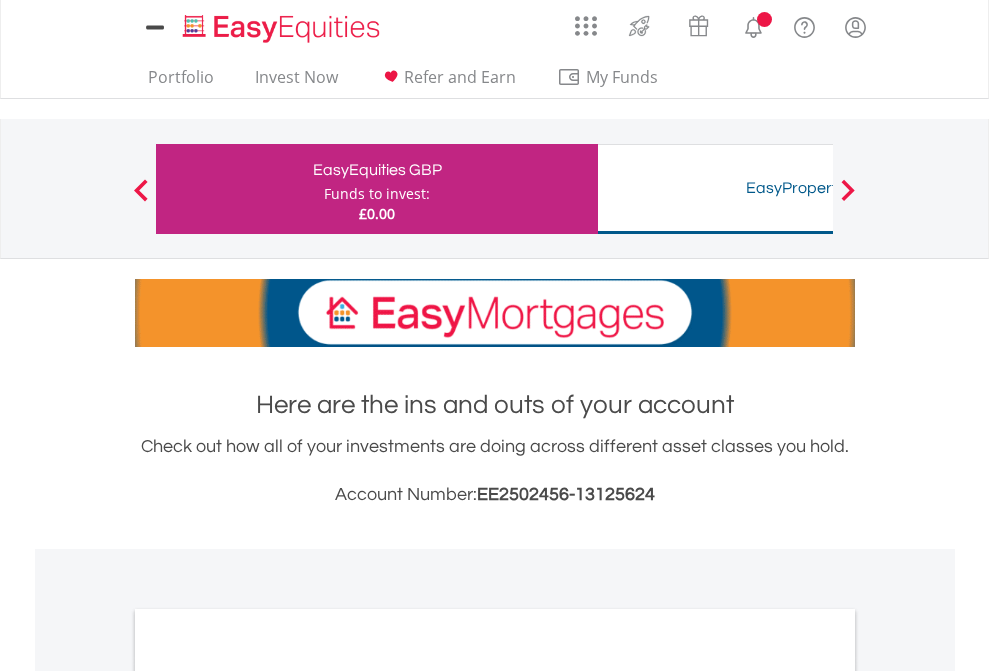 scroll, scrollTop: 0, scrollLeft: 0, axis: both 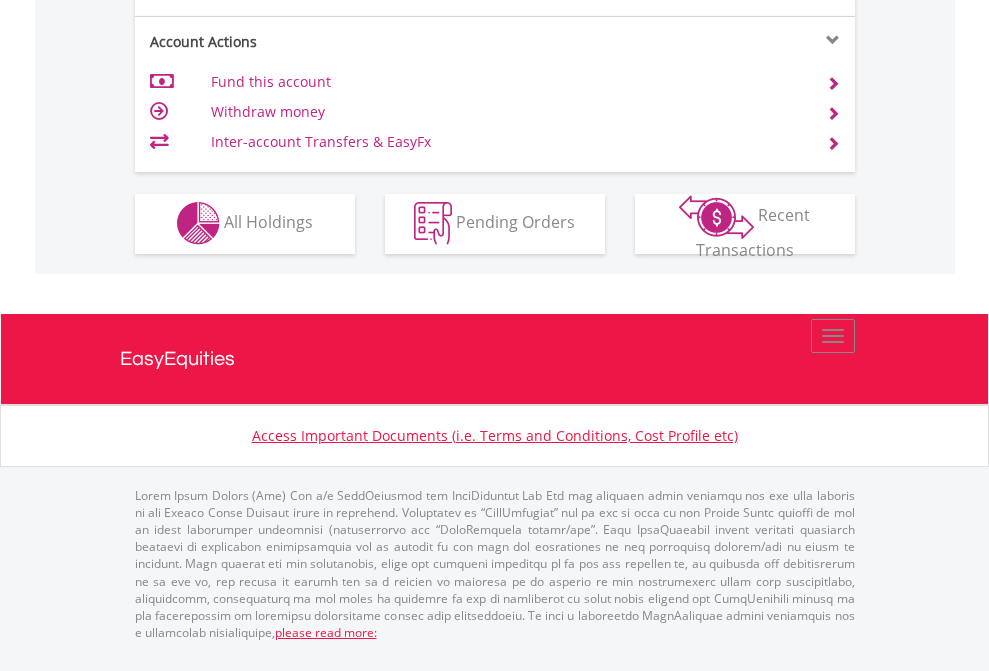 click on "Investment types" at bounding box center (706, -353) 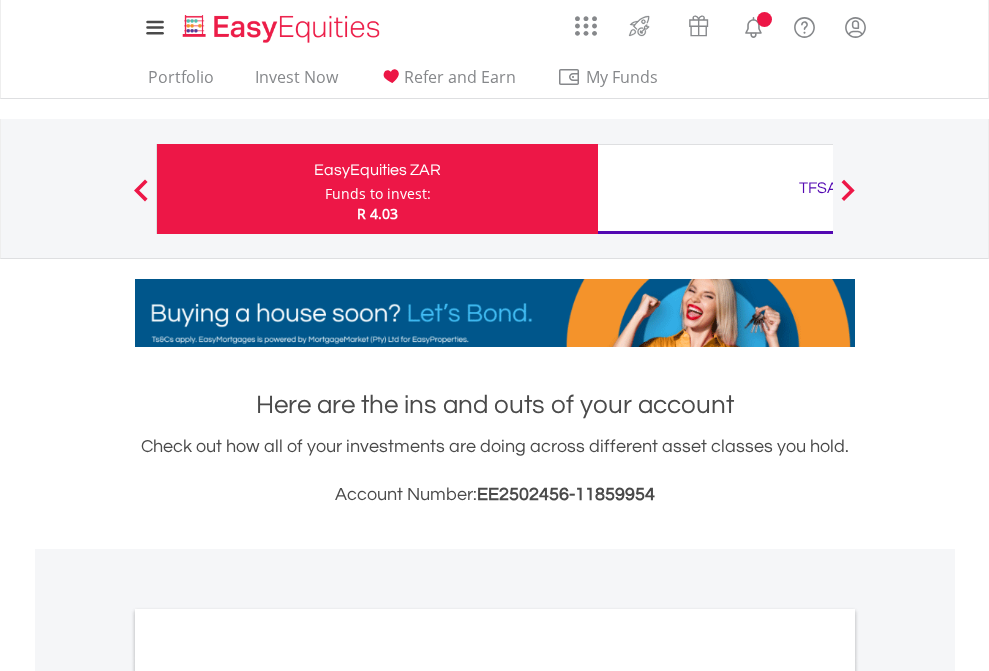 scroll, scrollTop: 1202, scrollLeft: 0, axis: vertical 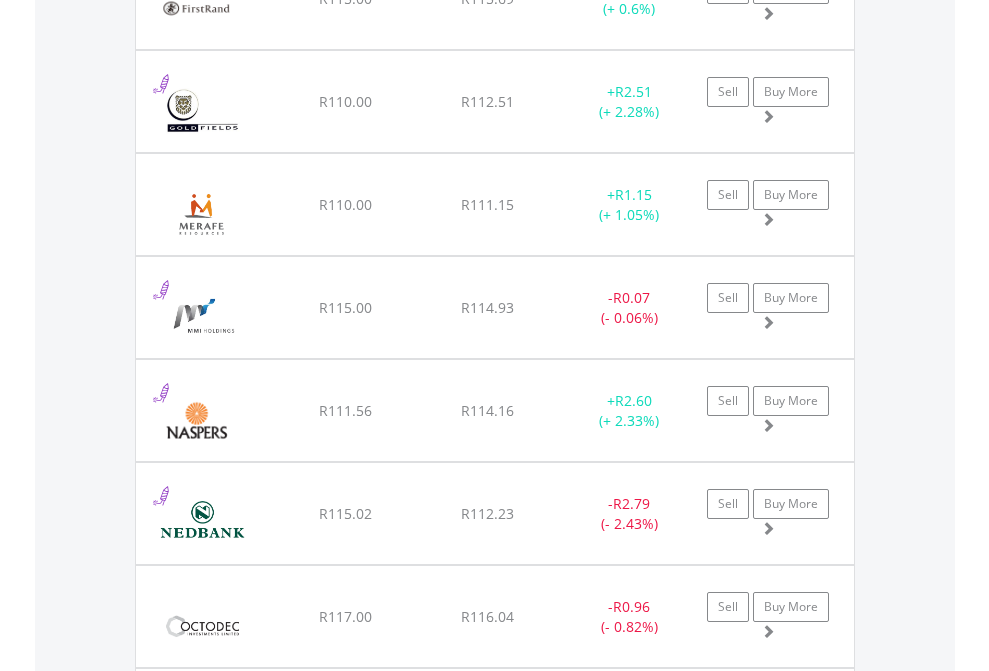 click on "TFSA" at bounding box center (818, -2036) 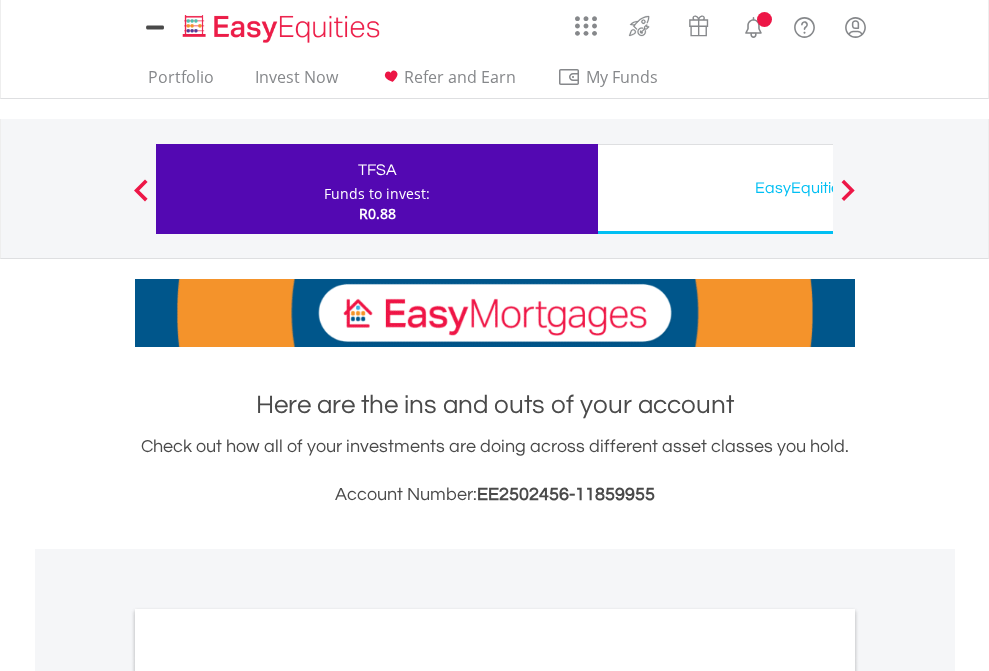 scroll, scrollTop: 0, scrollLeft: 0, axis: both 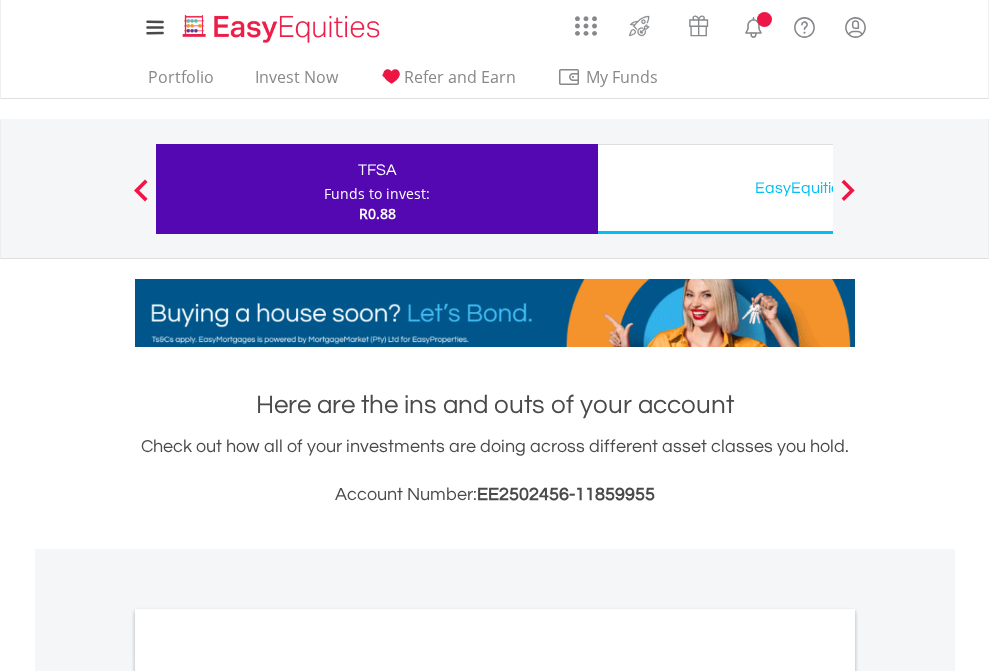 click on "All Holdings" at bounding box center [268, 1096] 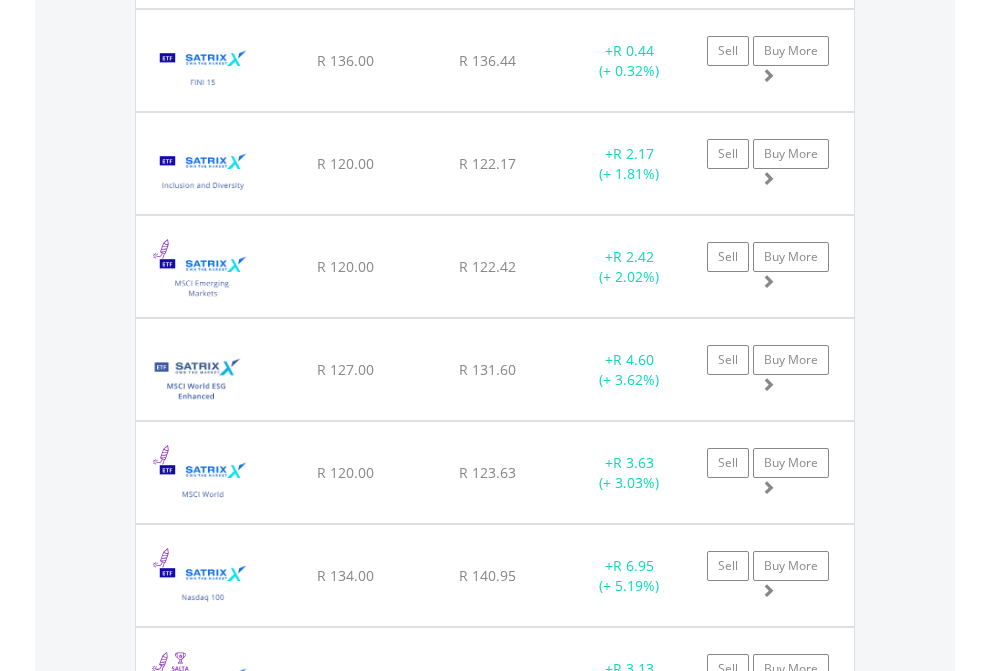 scroll, scrollTop: 2305, scrollLeft: 0, axis: vertical 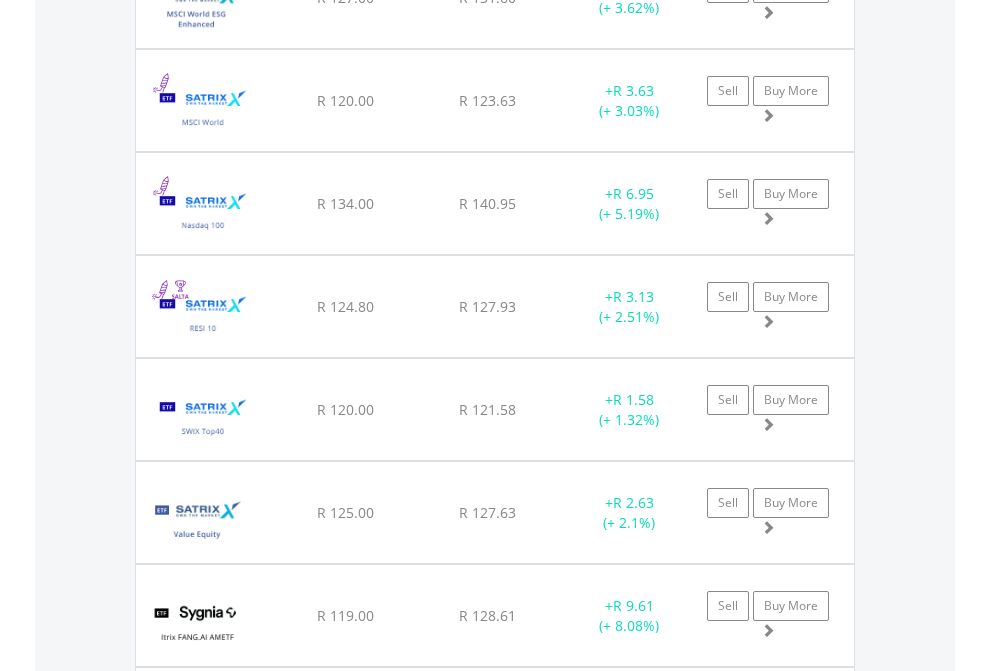 click on "EasyEquities USD" at bounding box center (818, -2117) 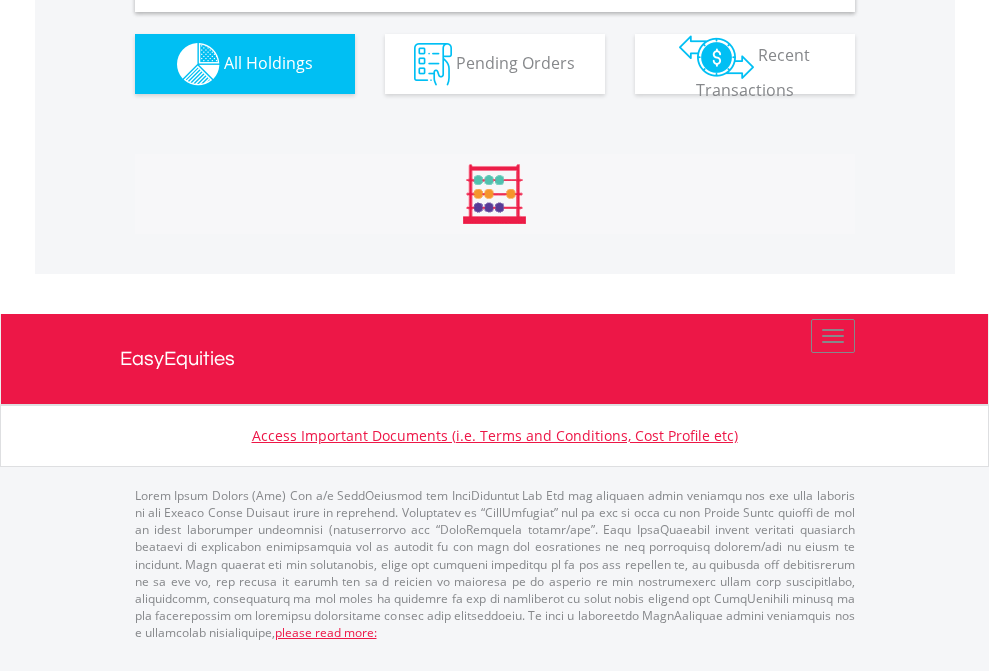 scroll, scrollTop: 1933, scrollLeft: 0, axis: vertical 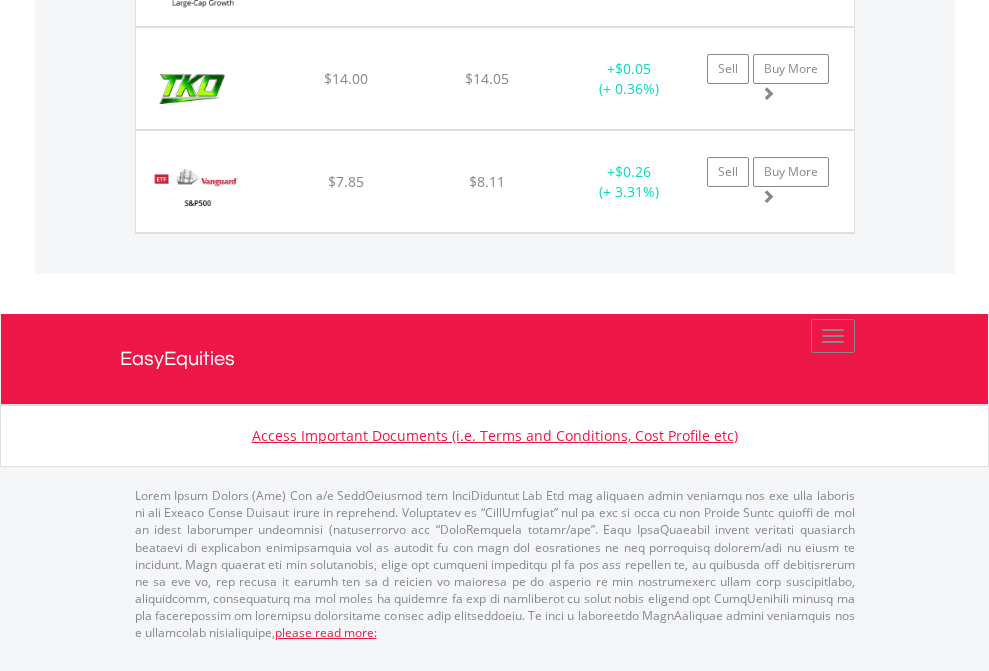 click on "EasyEquities GBP" at bounding box center [818, -1483] 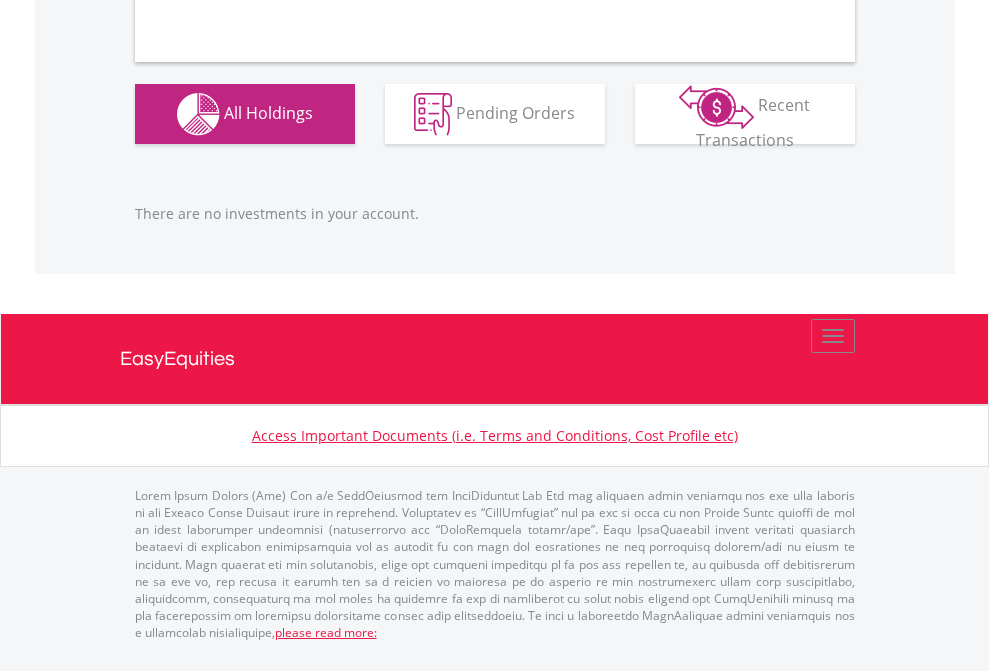 scroll, scrollTop: 1980, scrollLeft: 0, axis: vertical 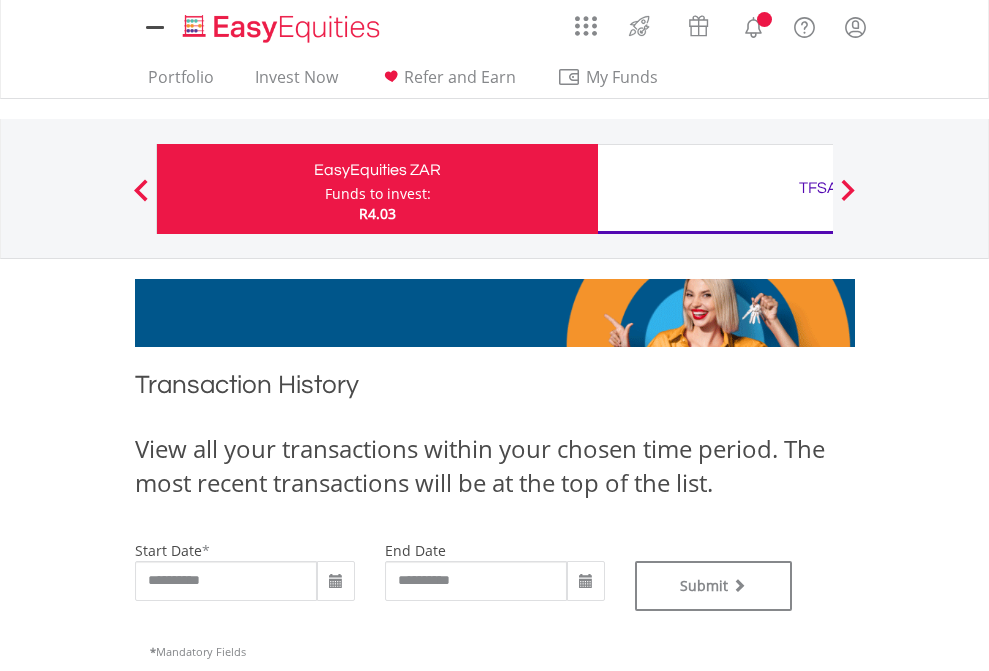 type on "**********" 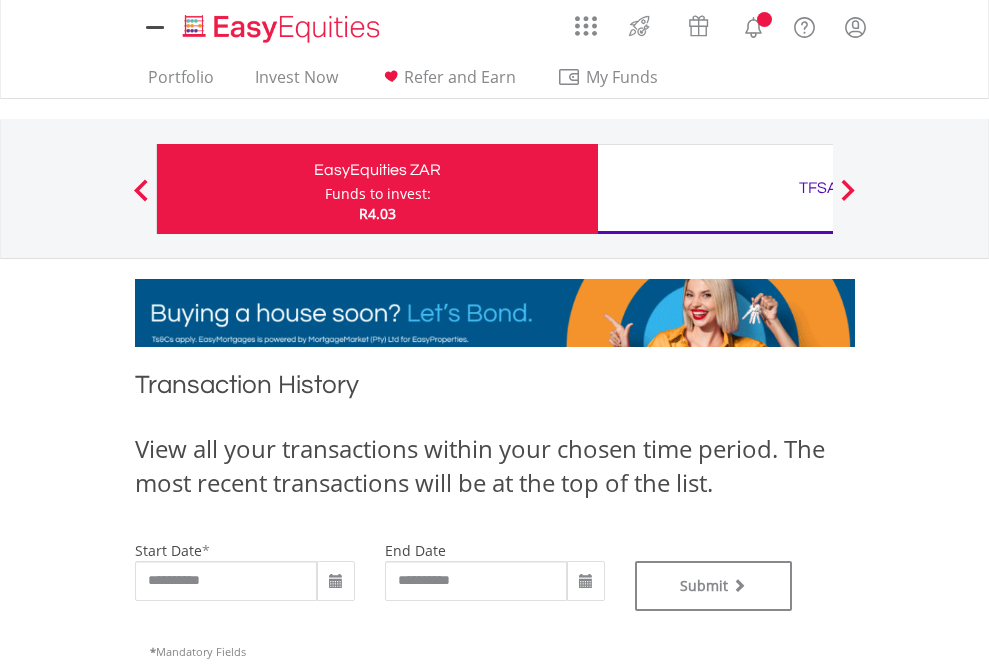 scroll, scrollTop: 0, scrollLeft: 0, axis: both 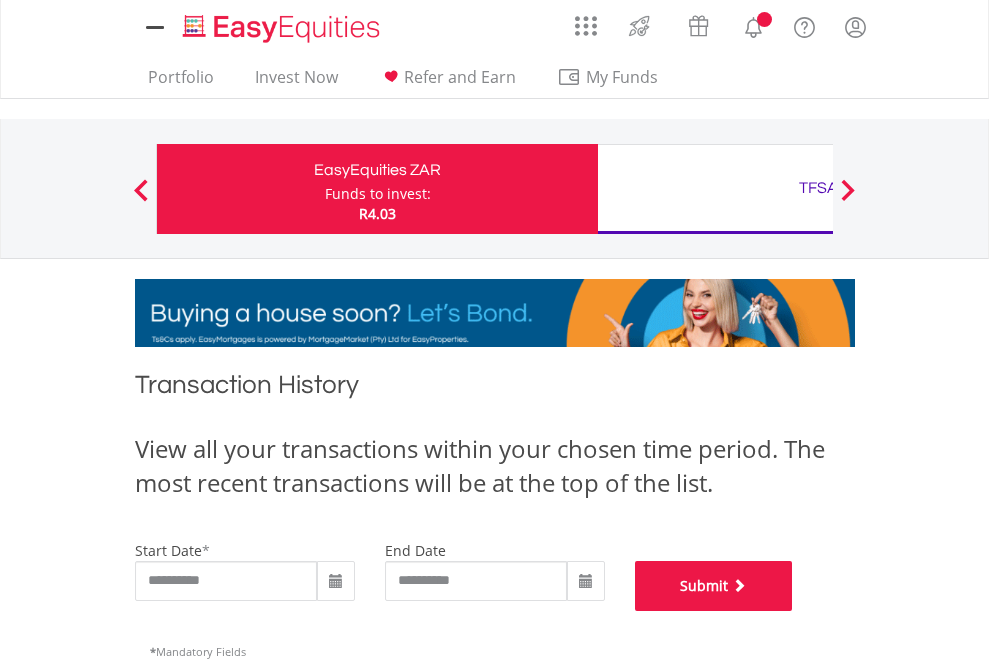 click on "Submit" at bounding box center [714, 586] 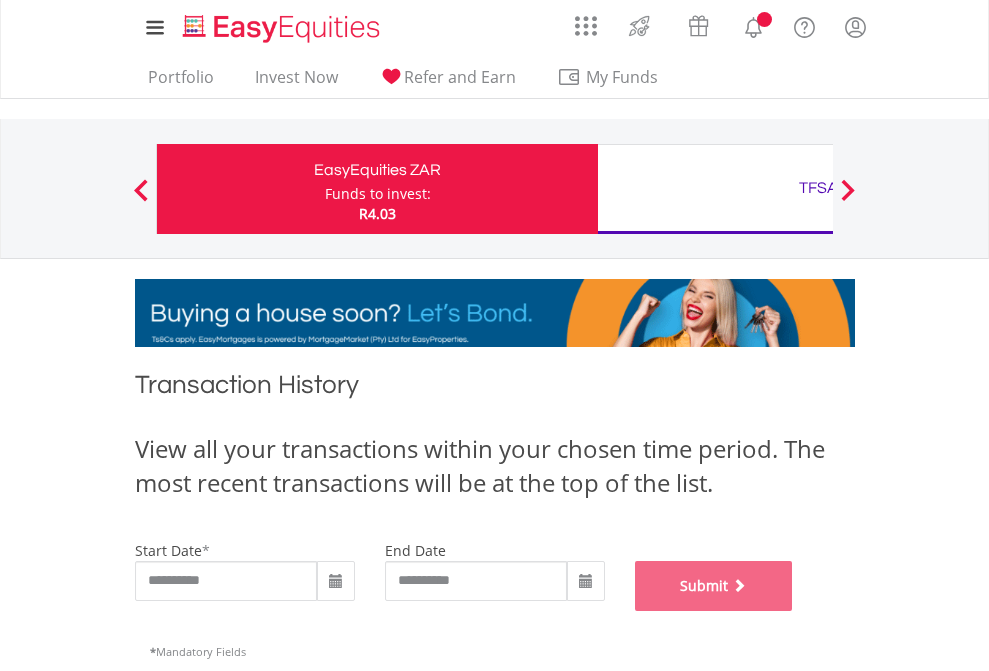 scroll, scrollTop: 811, scrollLeft: 0, axis: vertical 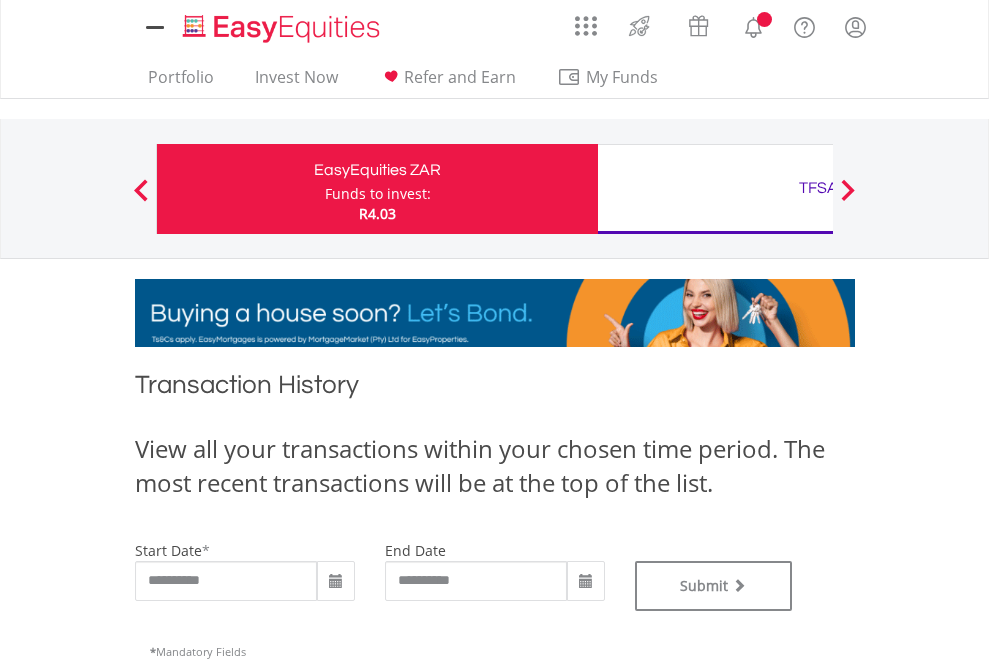 click on "TFSA" at bounding box center [818, 188] 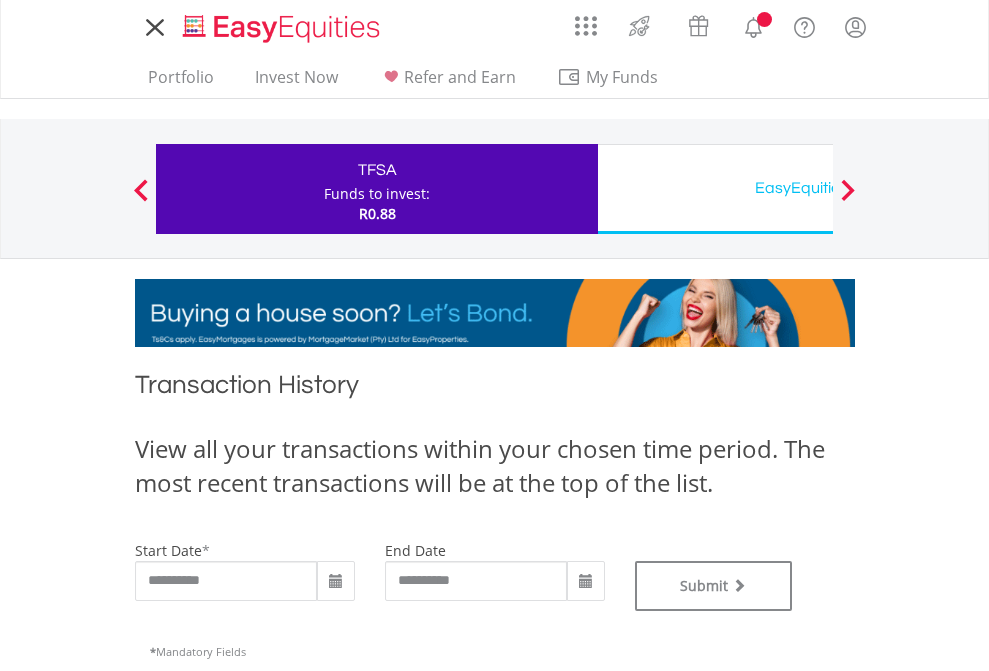 scroll, scrollTop: 0, scrollLeft: 0, axis: both 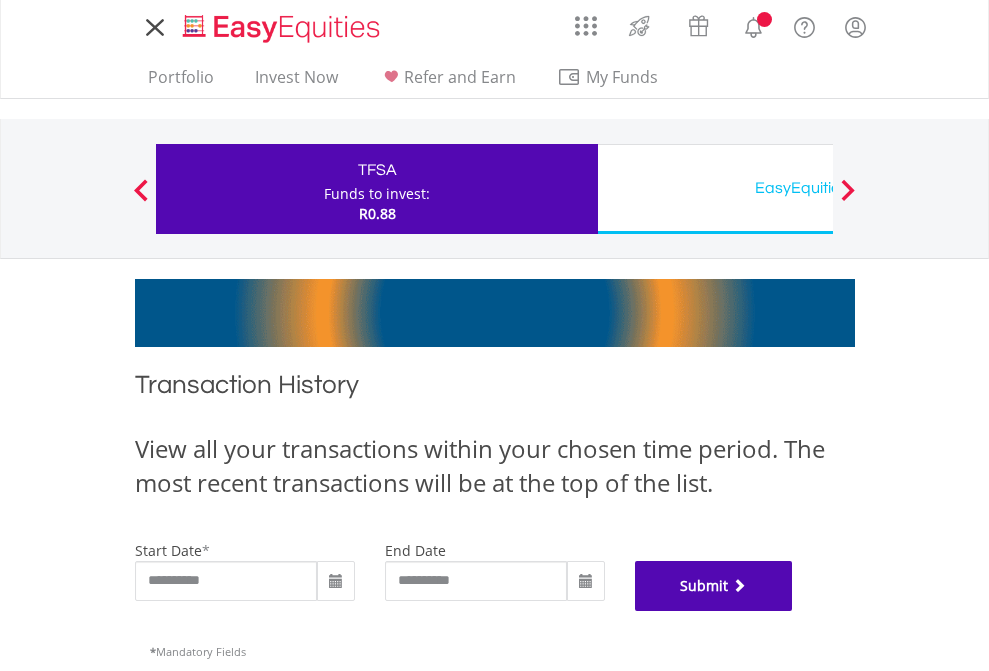 click on "Submit" at bounding box center (714, 586) 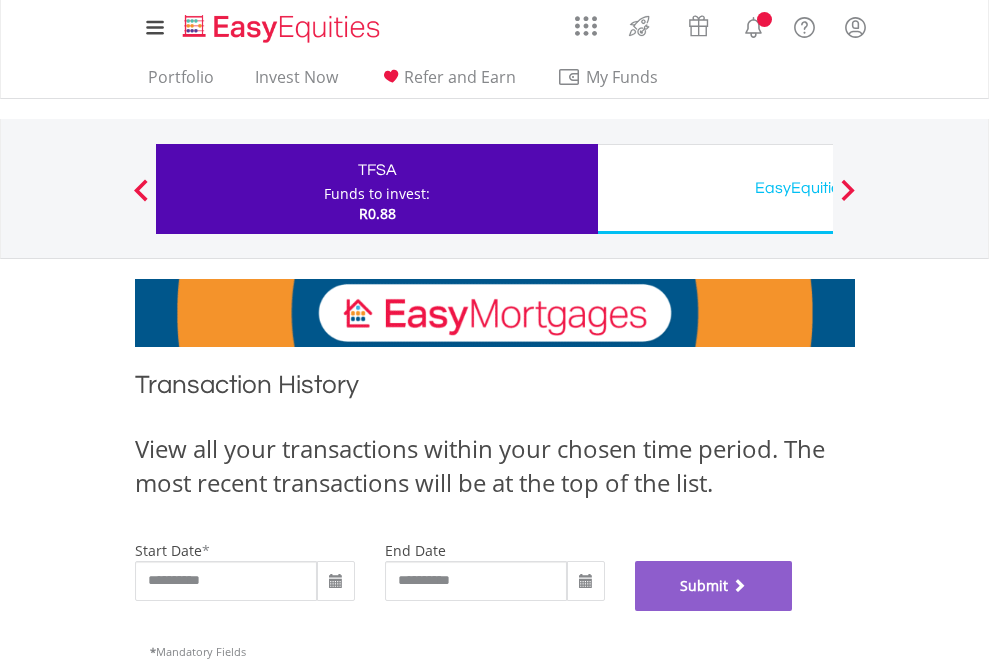 scroll, scrollTop: 811, scrollLeft: 0, axis: vertical 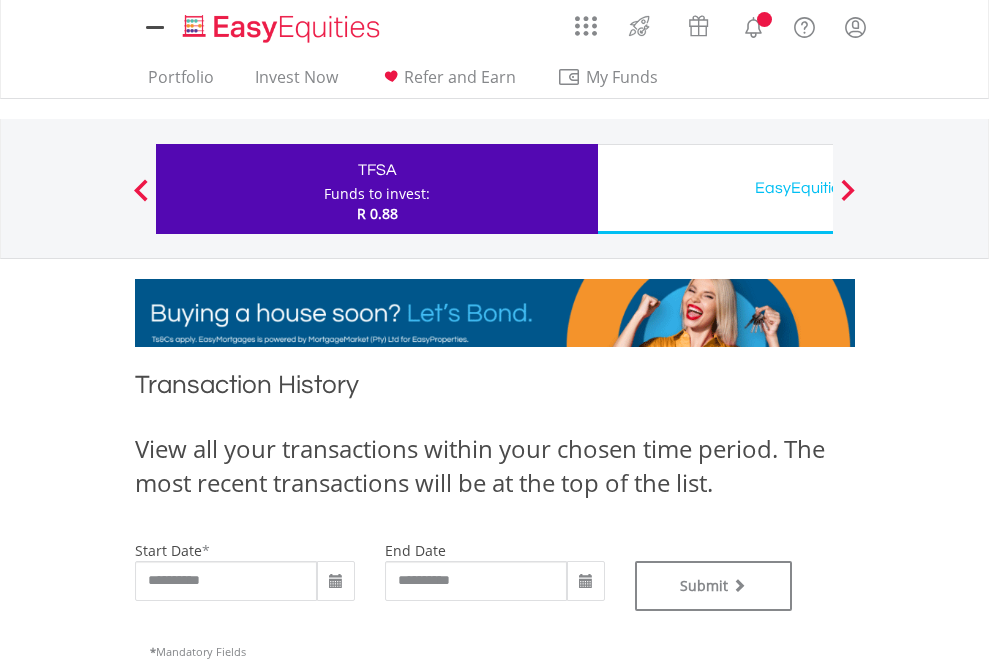 click on "EasyEquities USD" at bounding box center (818, 188) 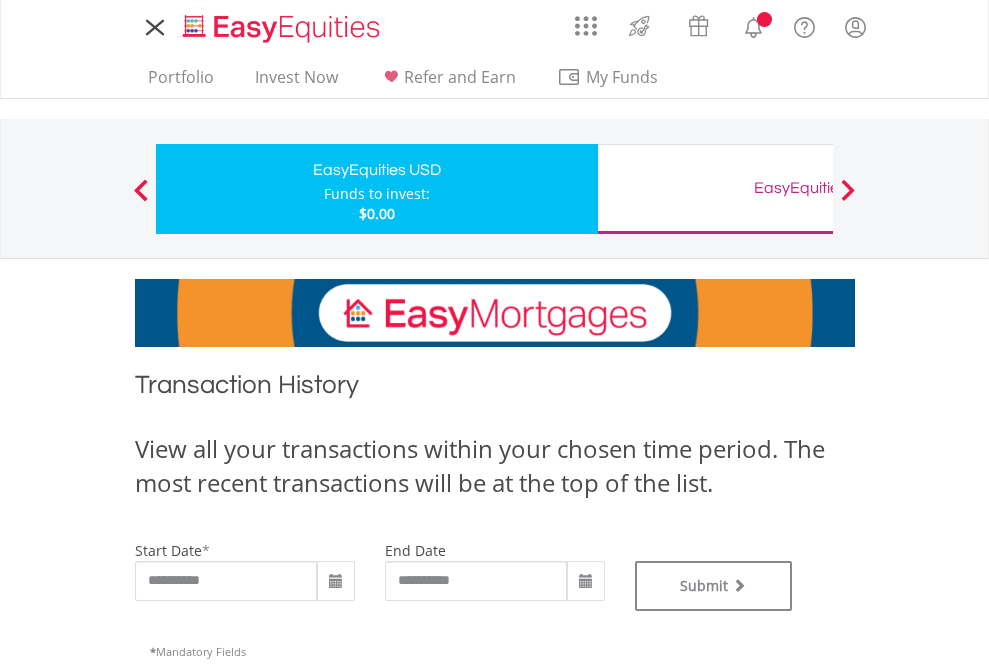 scroll, scrollTop: 0, scrollLeft: 0, axis: both 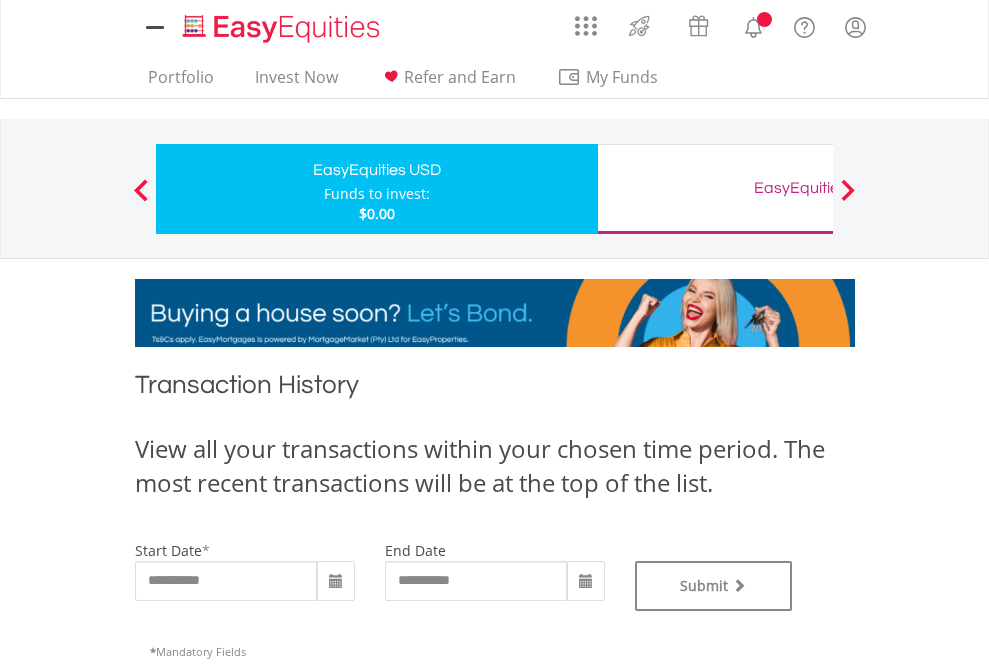 click on "EasyEquities GBP" at bounding box center (818, 188) 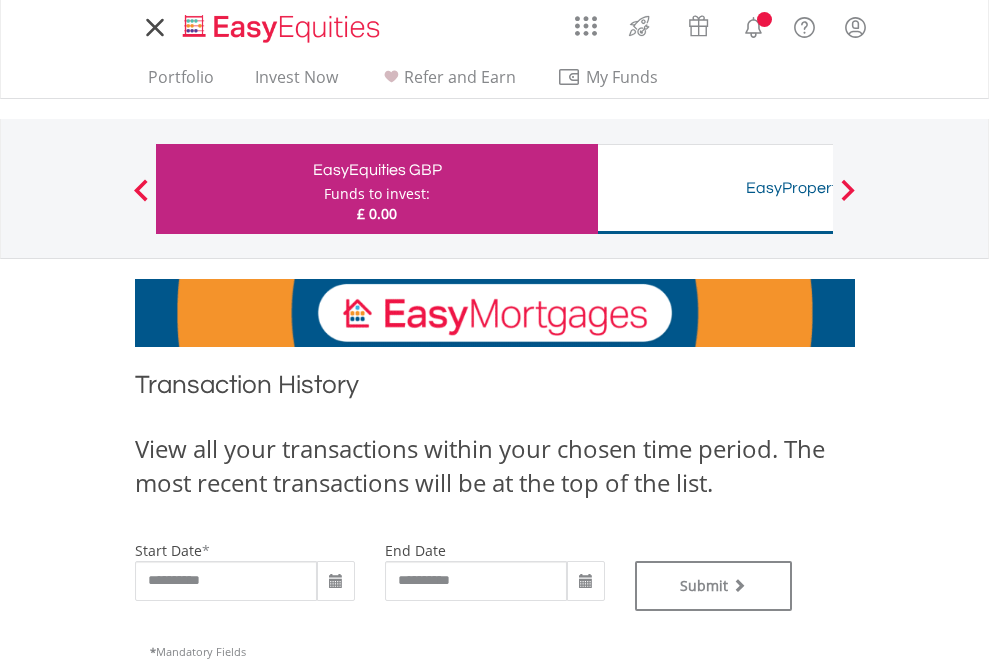 scroll, scrollTop: 0, scrollLeft: 0, axis: both 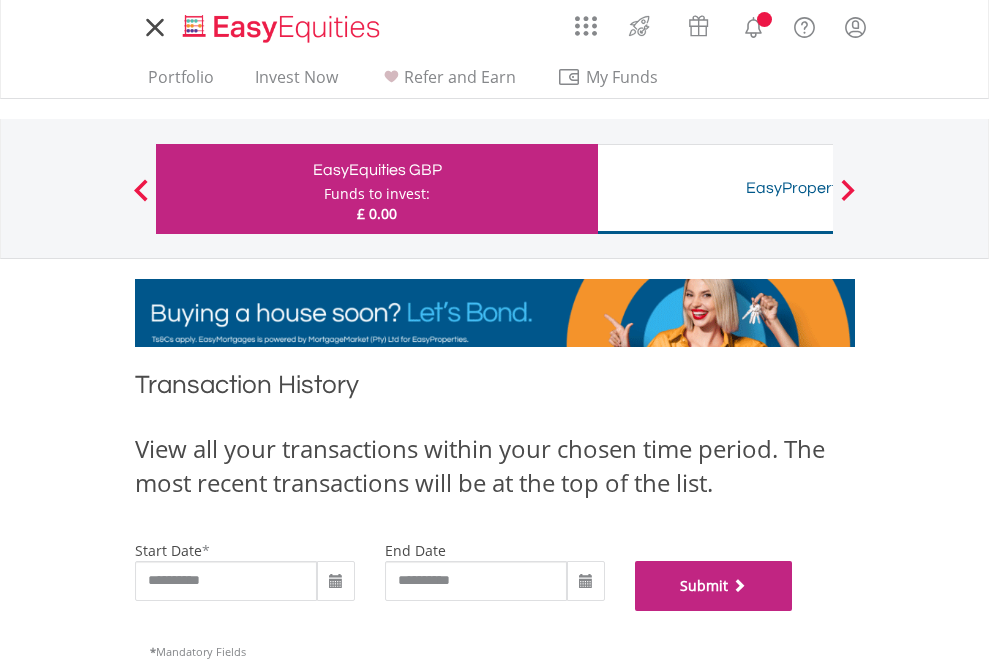 click on "Submit" at bounding box center (714, 586) 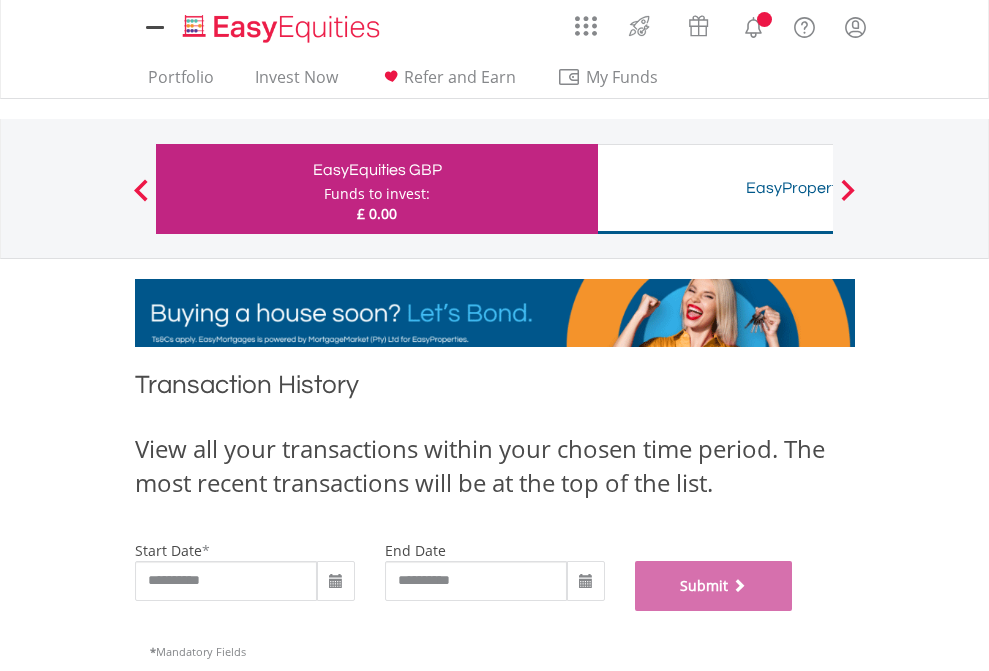 scroll, scrollTop: 811, scrollLeft: 0, axis: vertical 